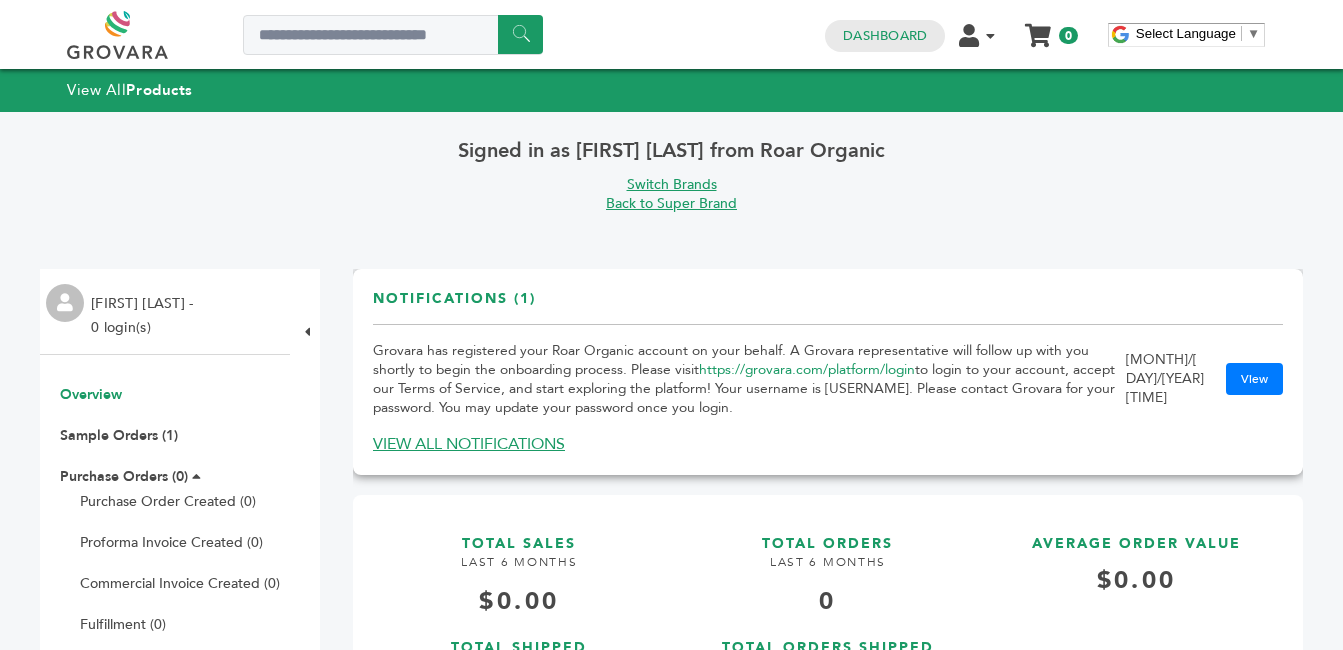 scroll, scrollTop: 247, scrollLeft: 0, axis: vertical 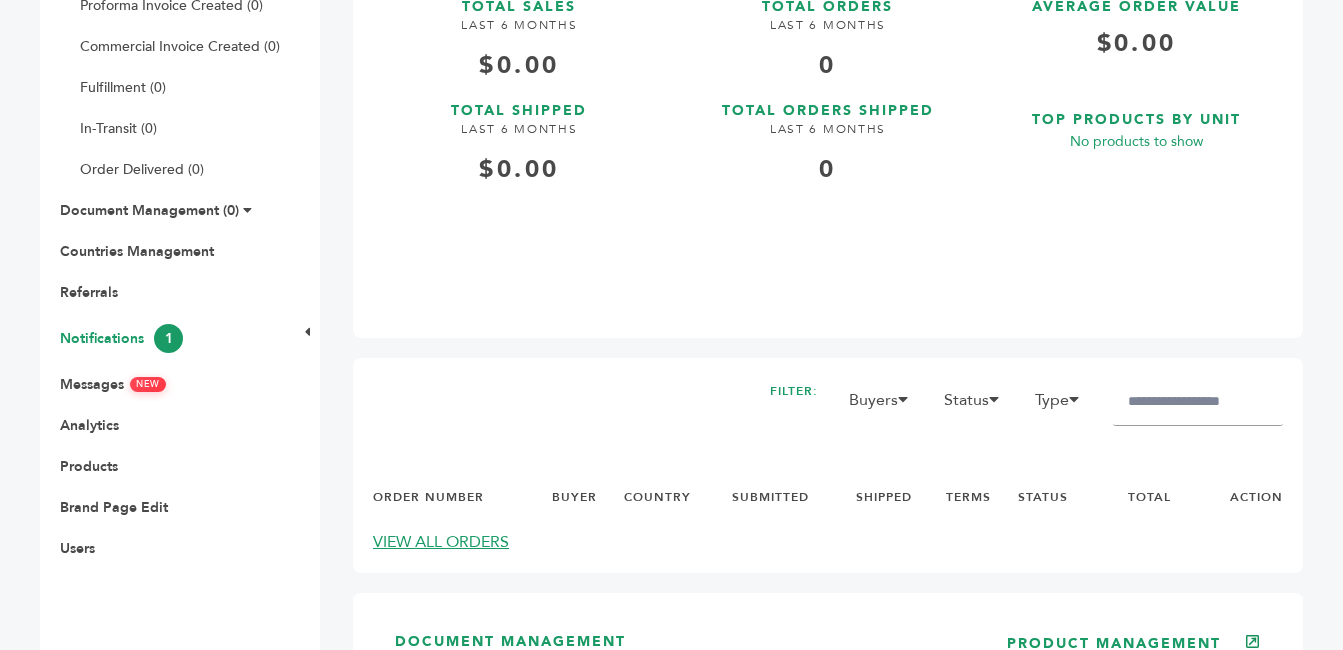 click on "Notifications
1" at bounding box center (121, 338) 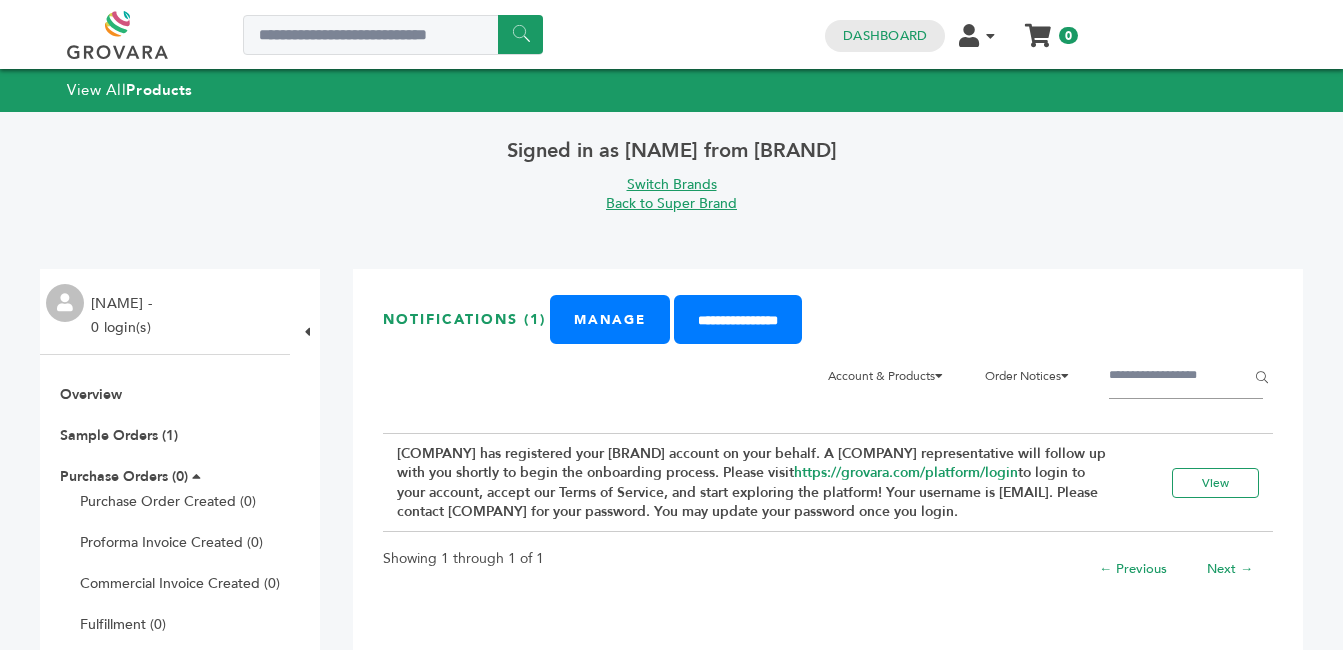 scroll, scrollTop: 0, scrollLeft: 0, axis: both 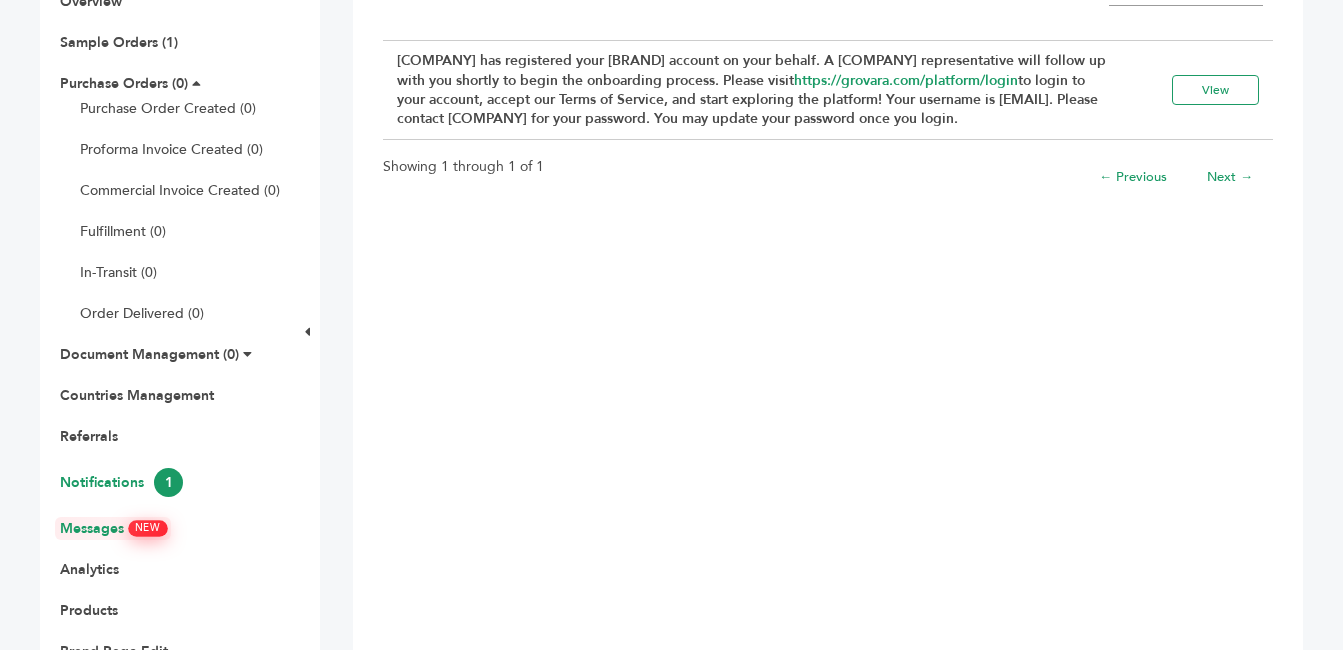 click on "Messages
NEW" at bounding box center (113, 528) 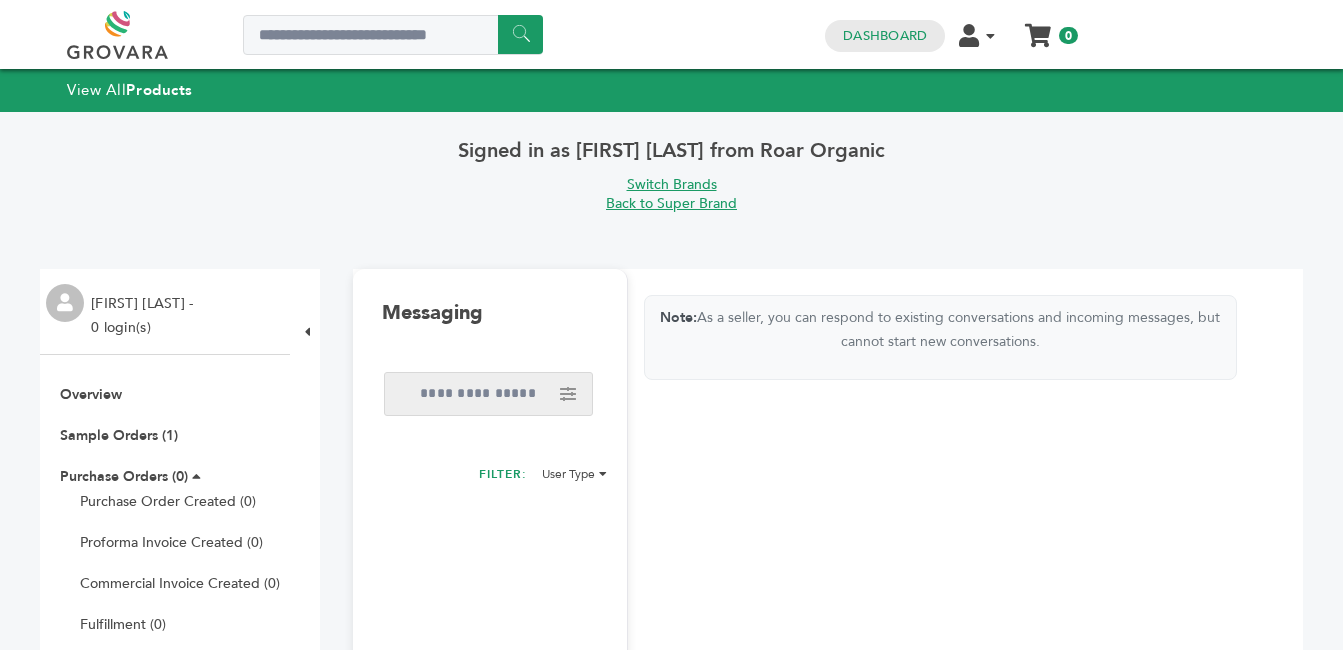 scroll, scrollTop: 0, scrollLeft: 0, axis: both 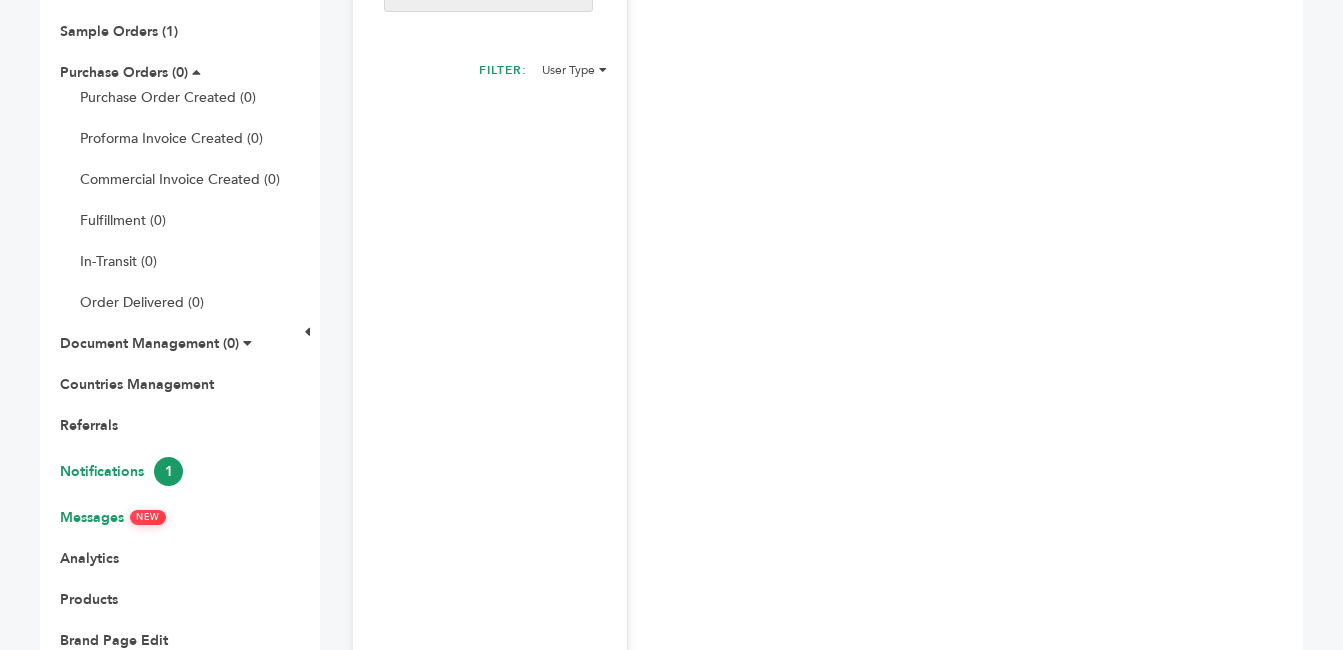click on "Notifications
1" at bounding box center [121, 471] 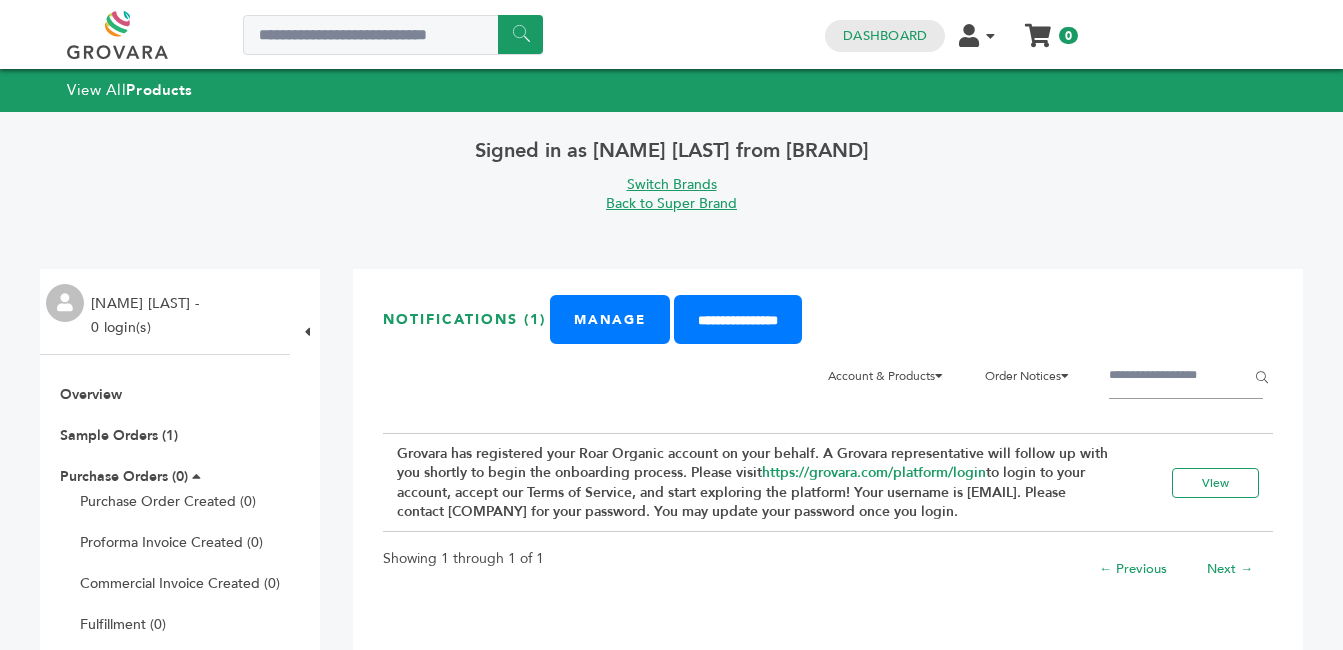 scroll, scrollTop: 0, scrollLeft: 0, axis: both 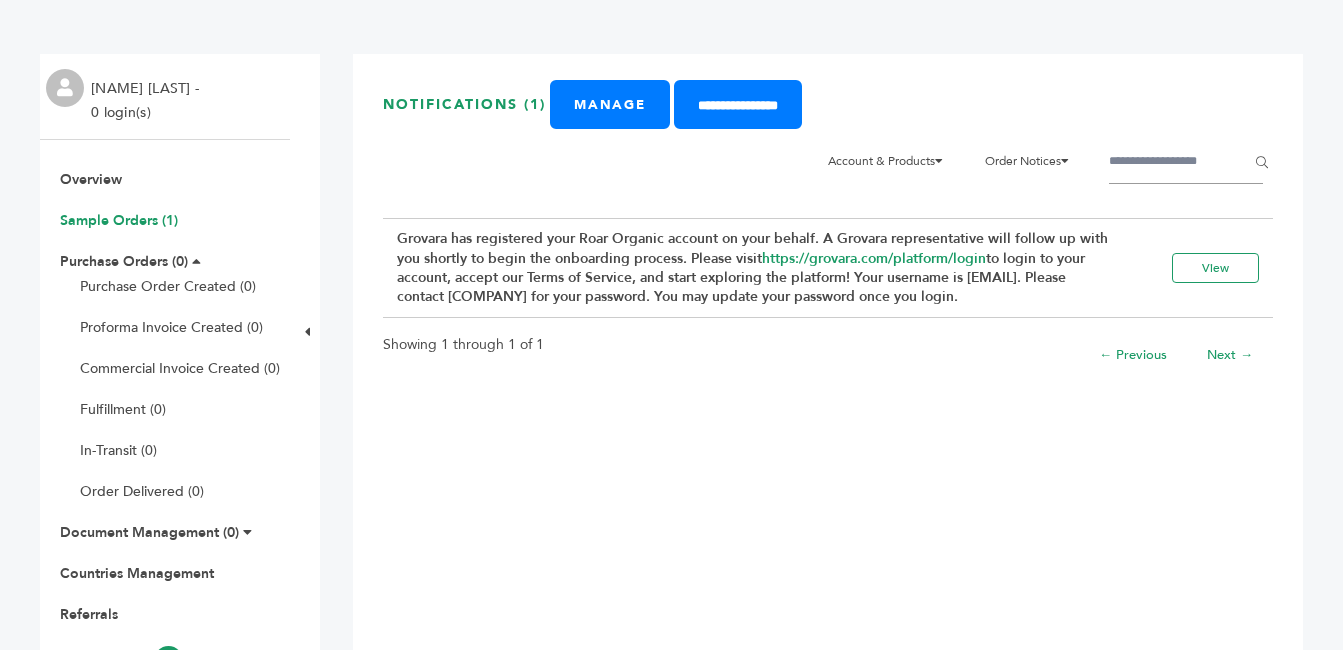 click on "Sample Orders (1)" at bounding box center (119, 220) 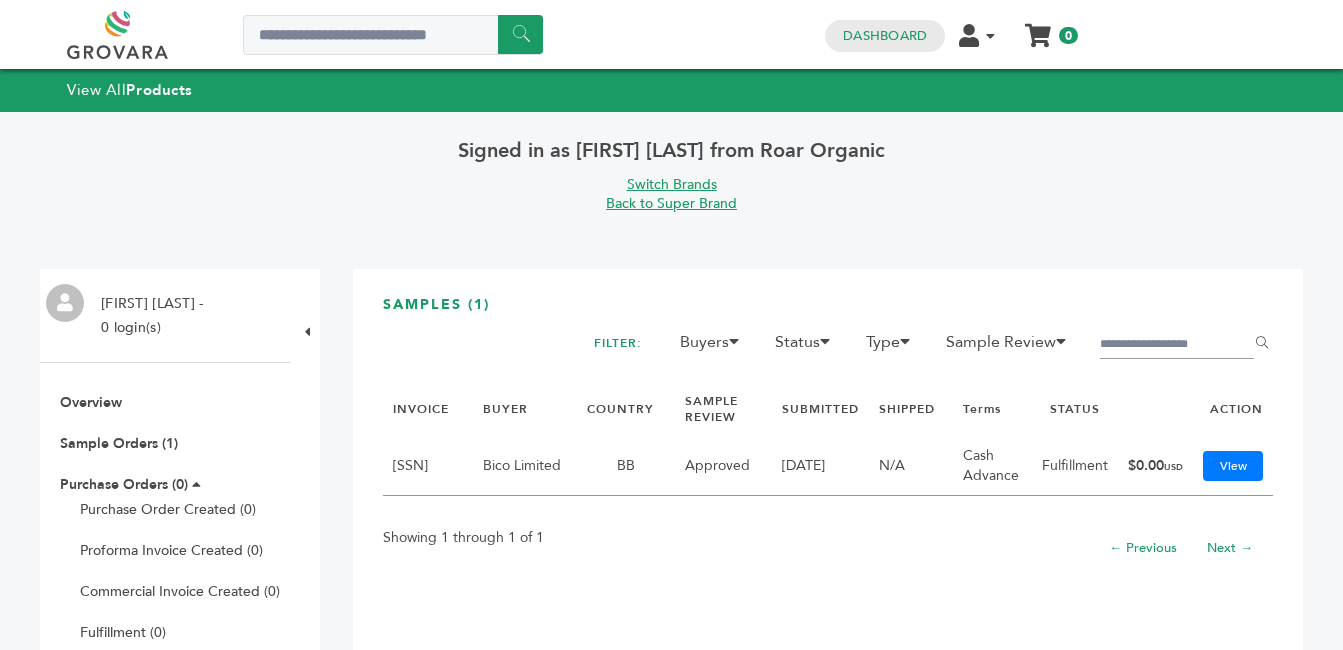 scroll, scrollTop: 0, scrollLeft: 0, axis: both 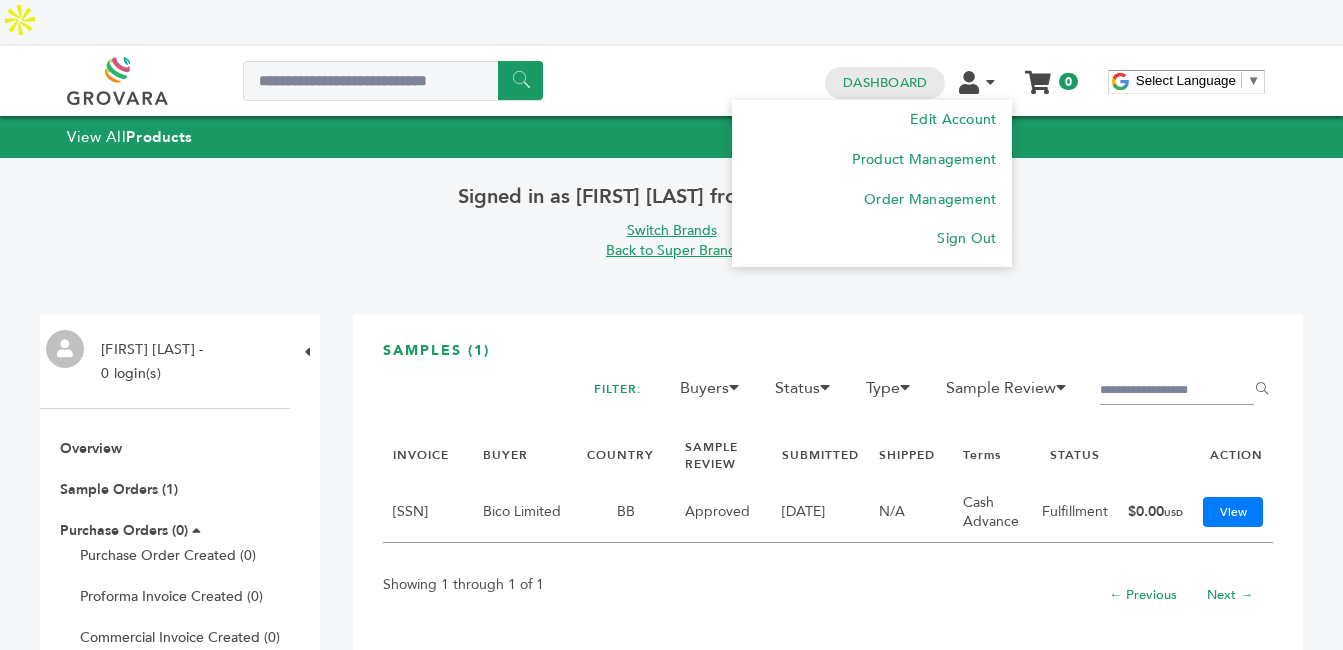 click at bounding box center (990, 82) 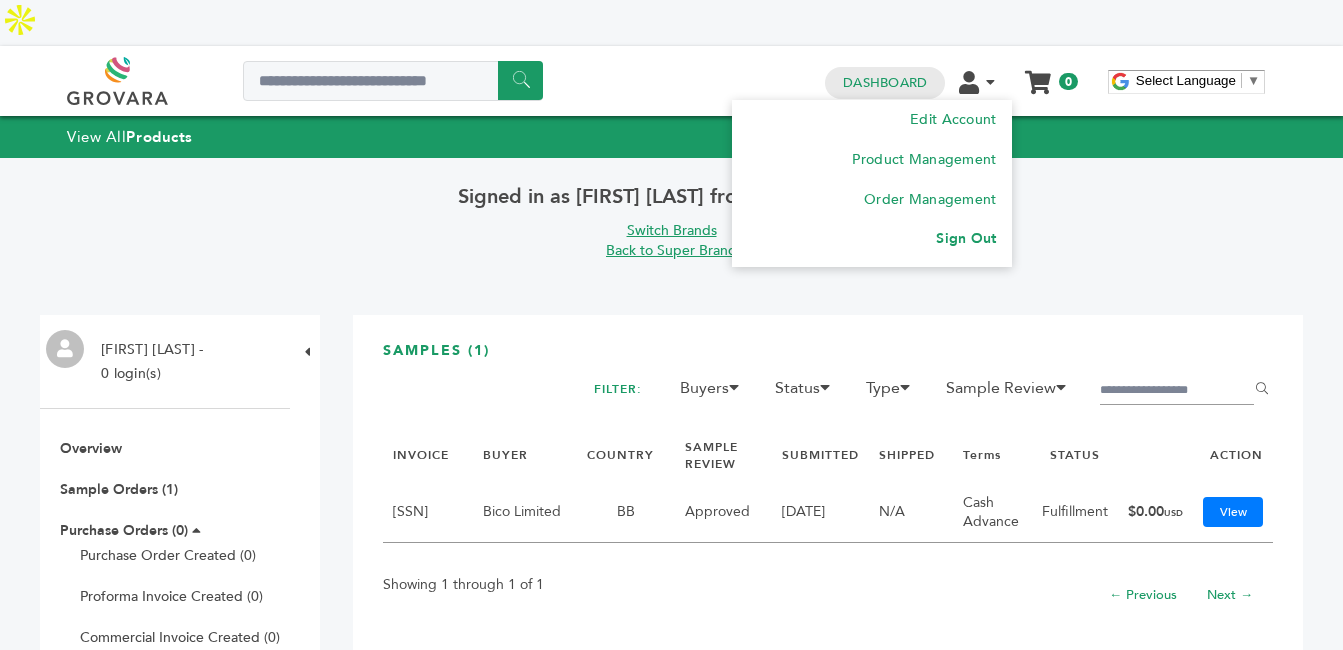 click on "Sign Out" at bounding box center [966, 238] 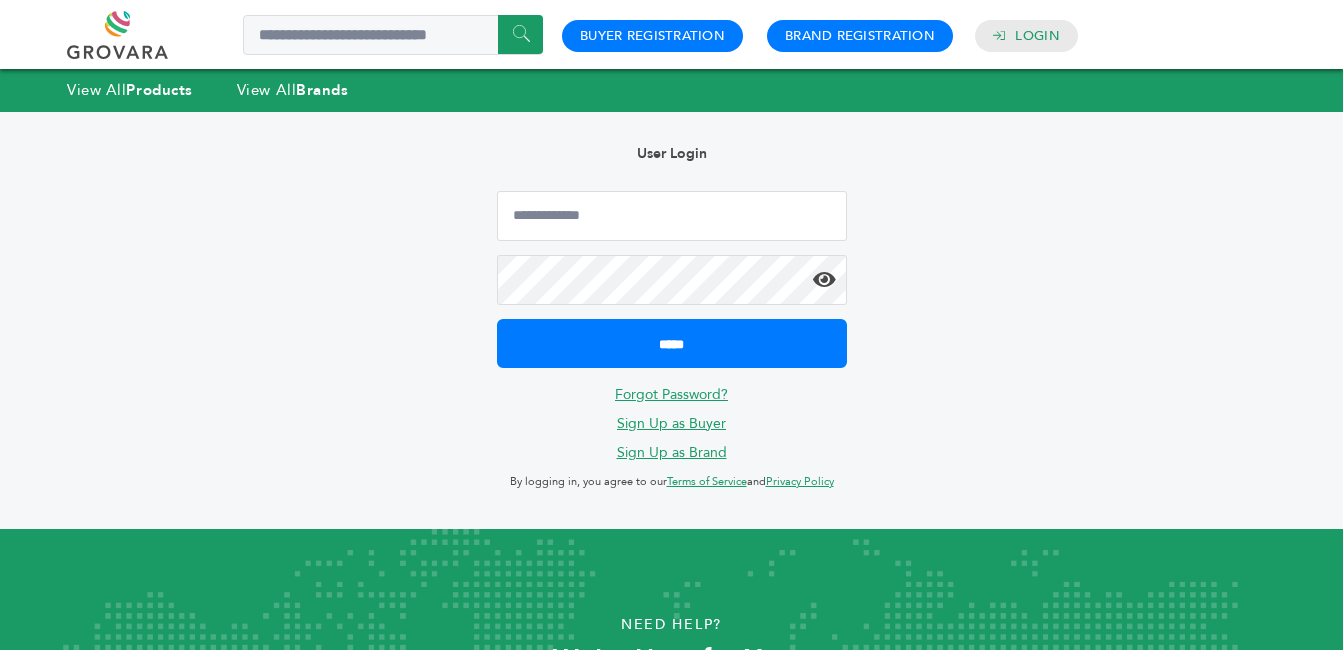 scroll, scrollTop: 0, scrollLeft: 0, axis: both 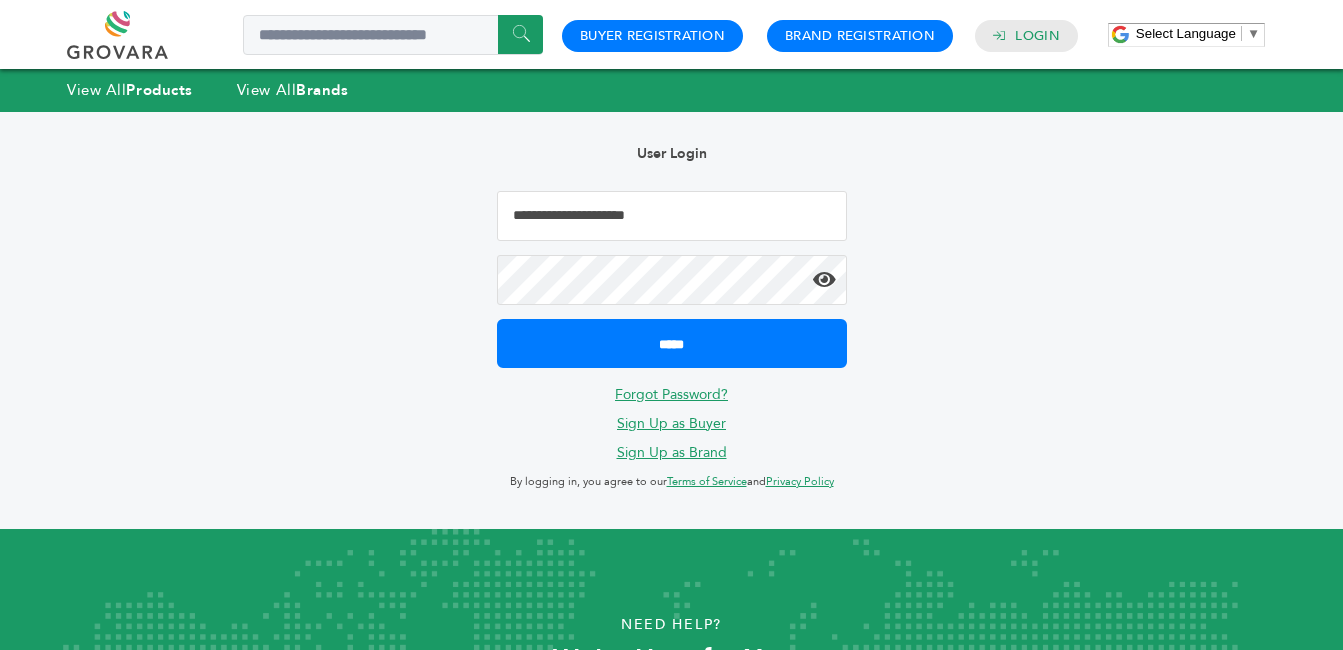 click on "**********" at bounding box center (672, 216) 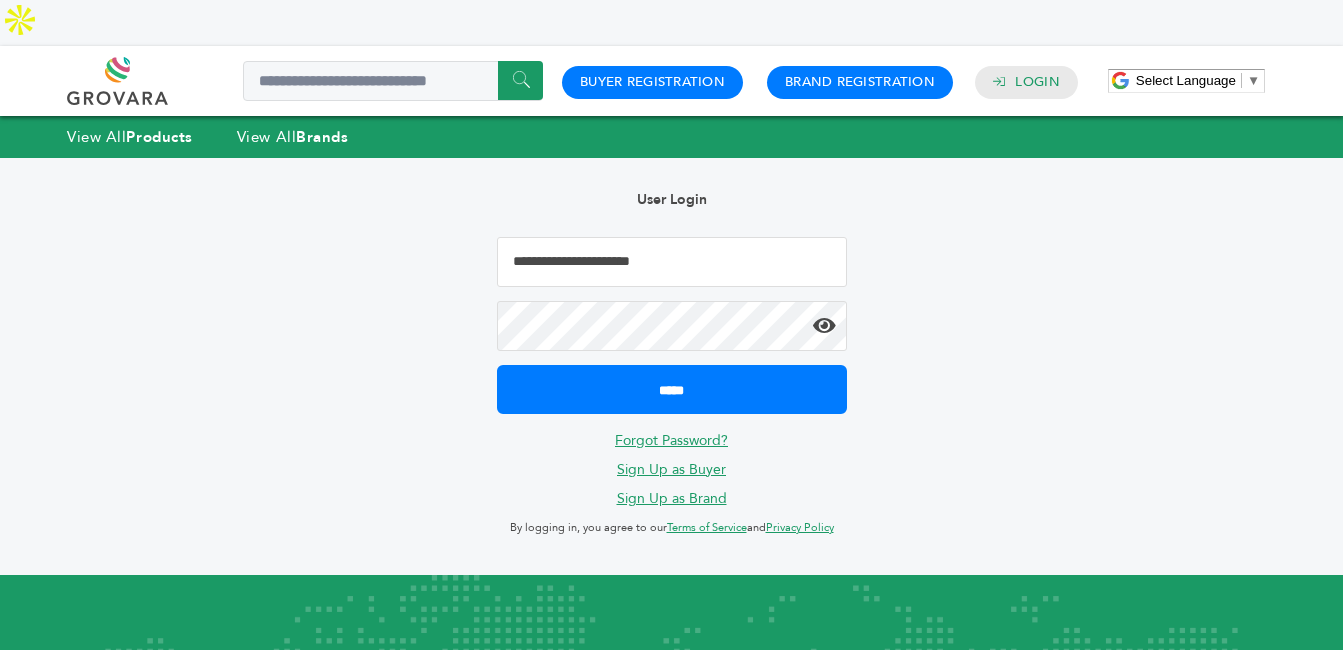 drag, startPoint x: 687, startPoint y: 208, endPoint x: 413, endPoint y: 210, distance: 274.0073 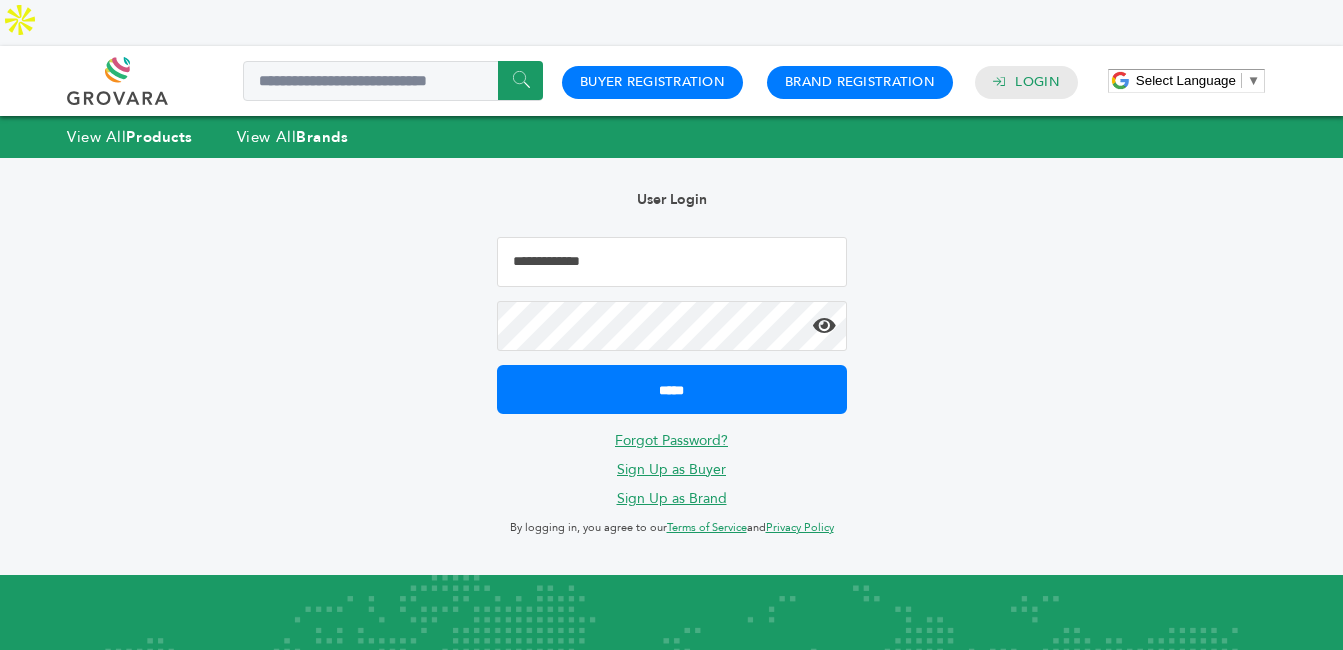 paste on "**********" 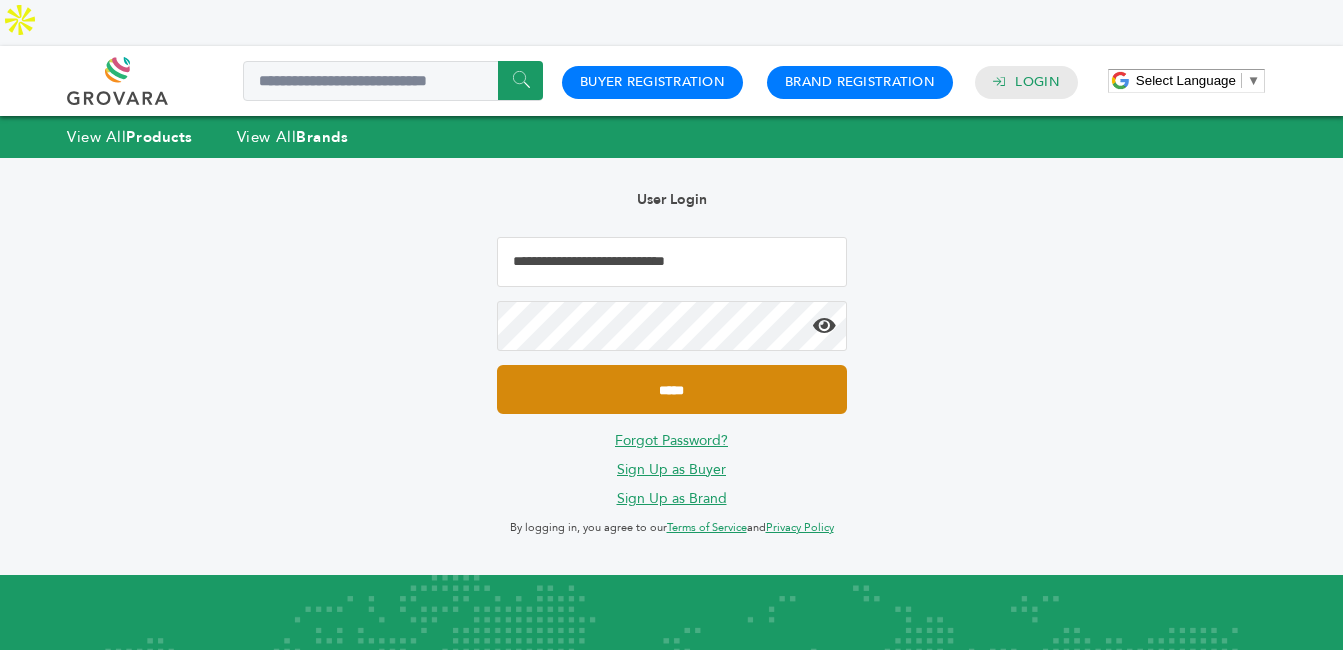 click on "*****" at bounding box center [672, 389] 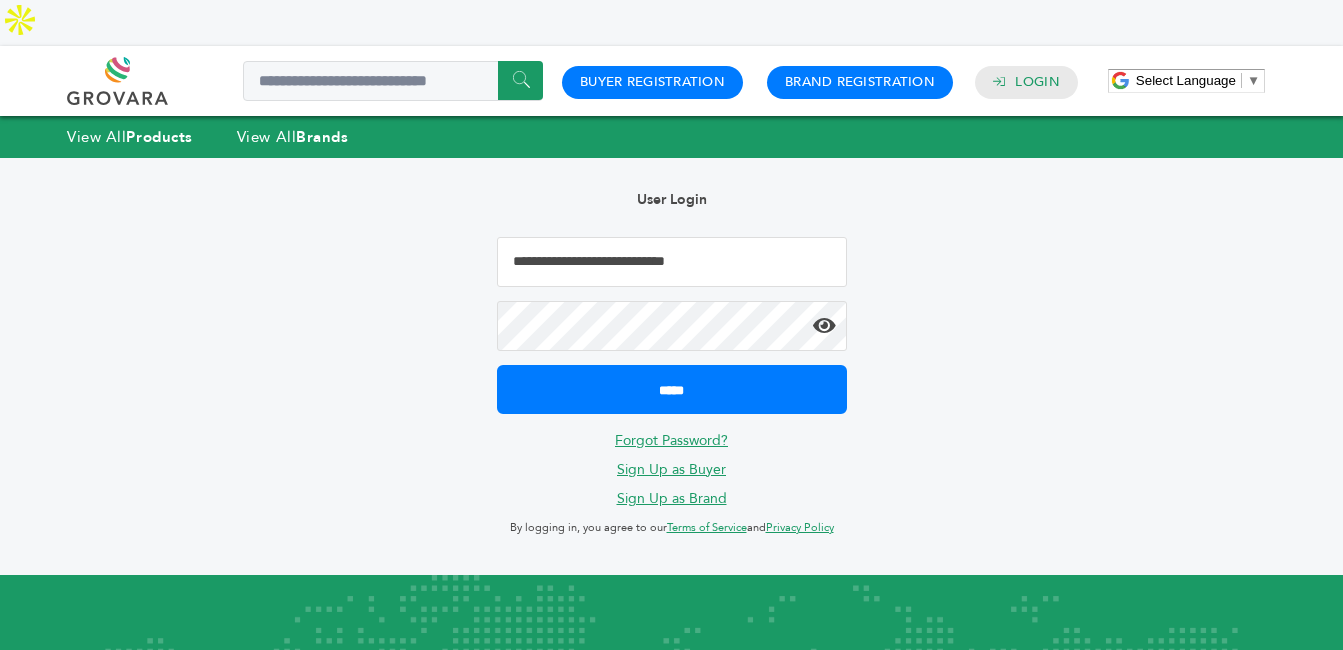 click on "**********" at bounding box center [671, 366] 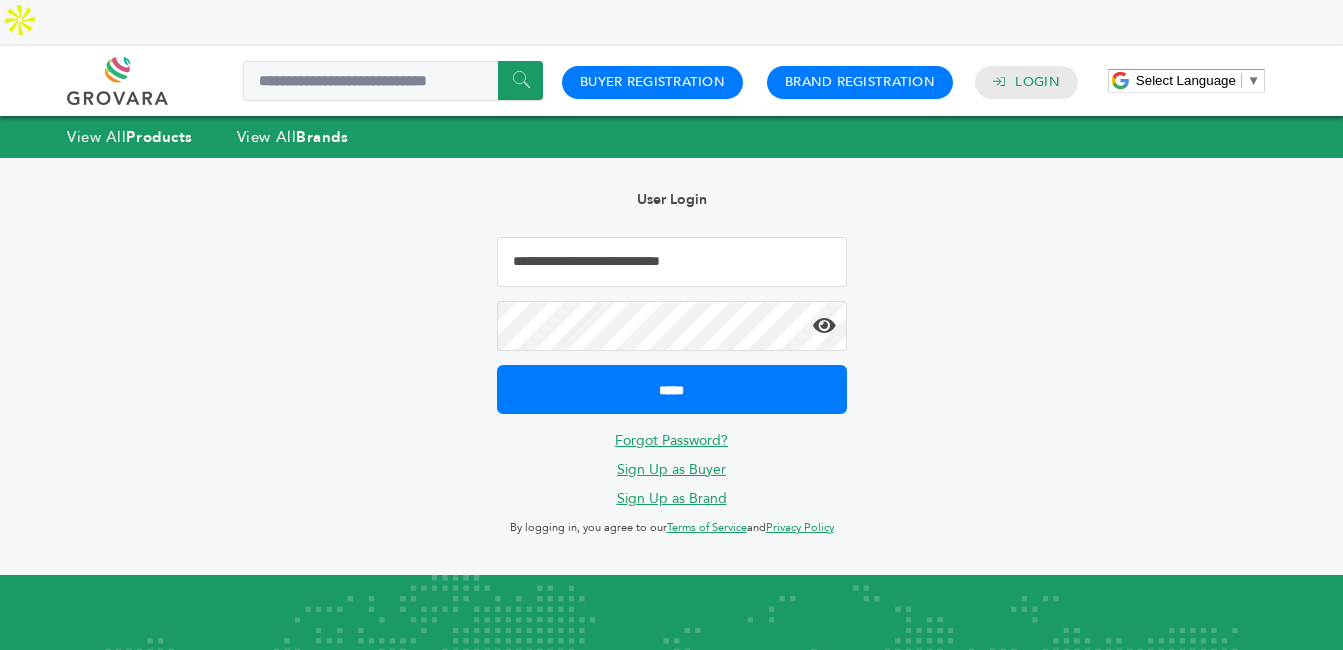 type on "**********" 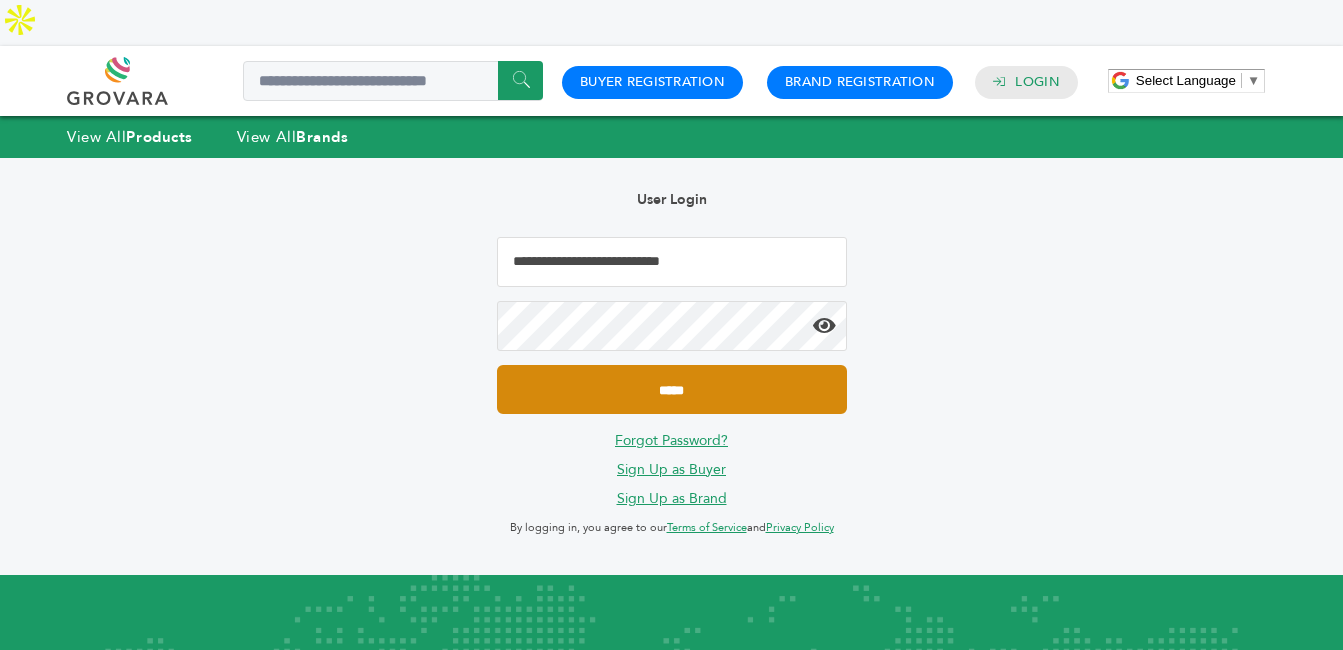 click on "*****" at bounding box center (672, 389) 